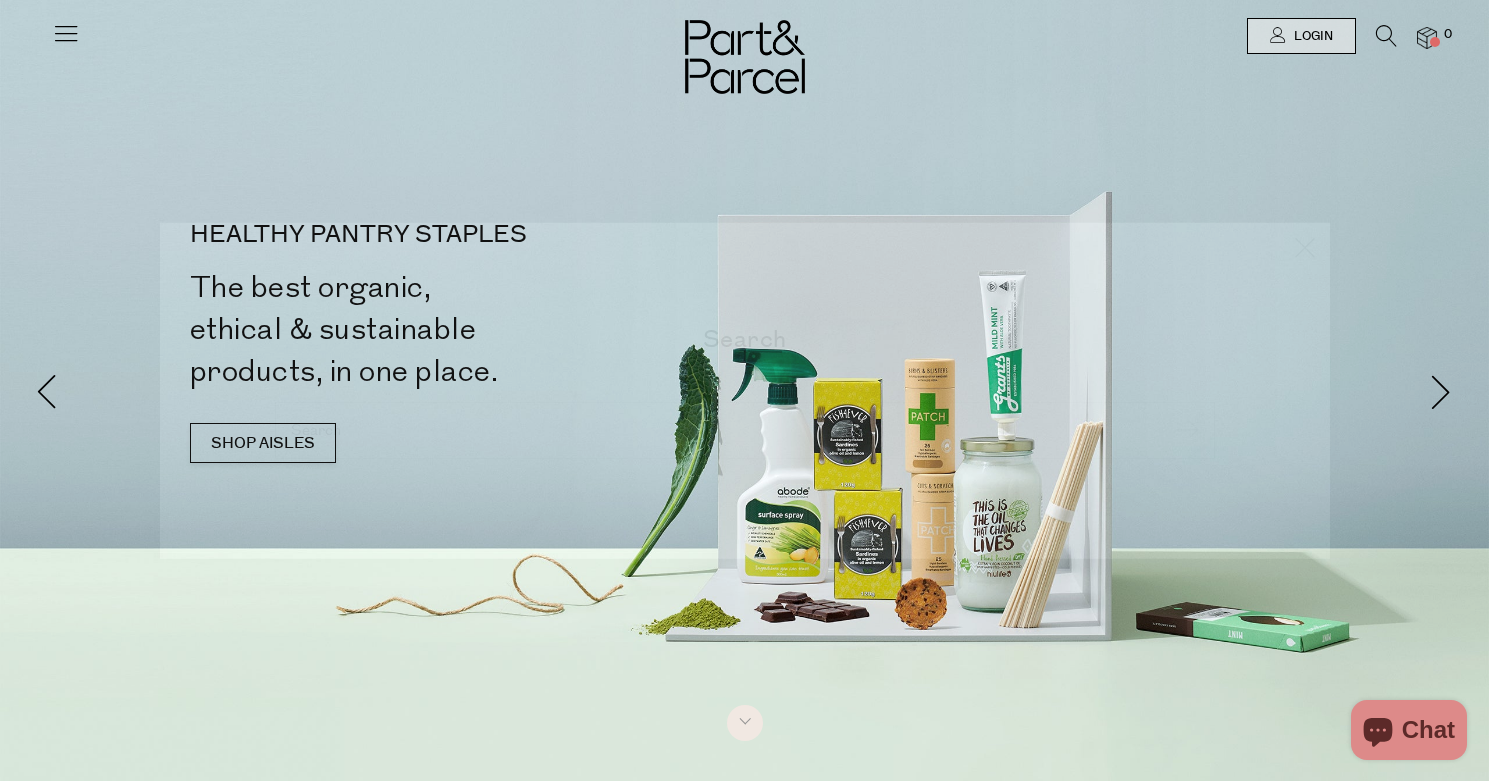 scroll, scrollTop: 0, scrollLeft: 0, axis: both 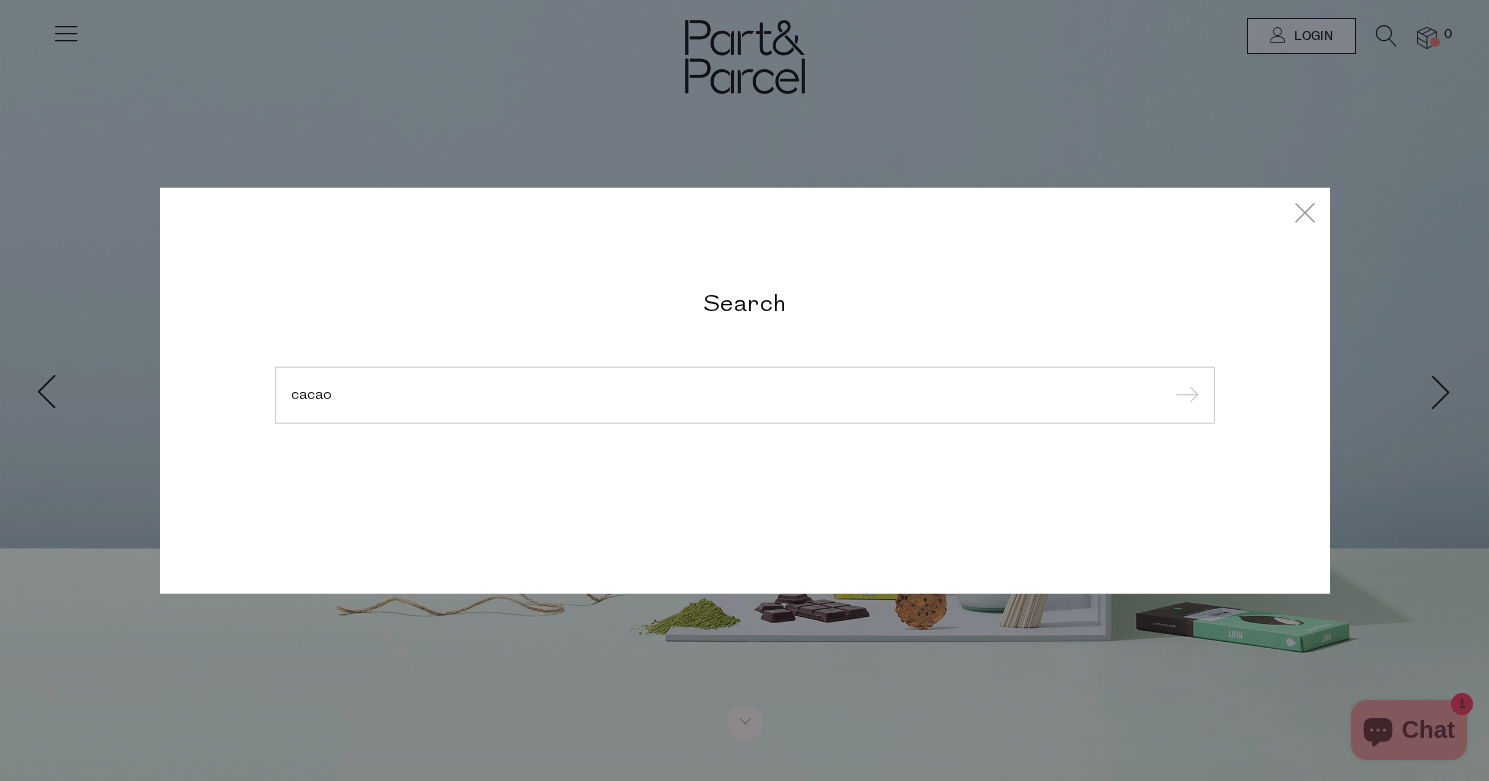 type on "cacao" 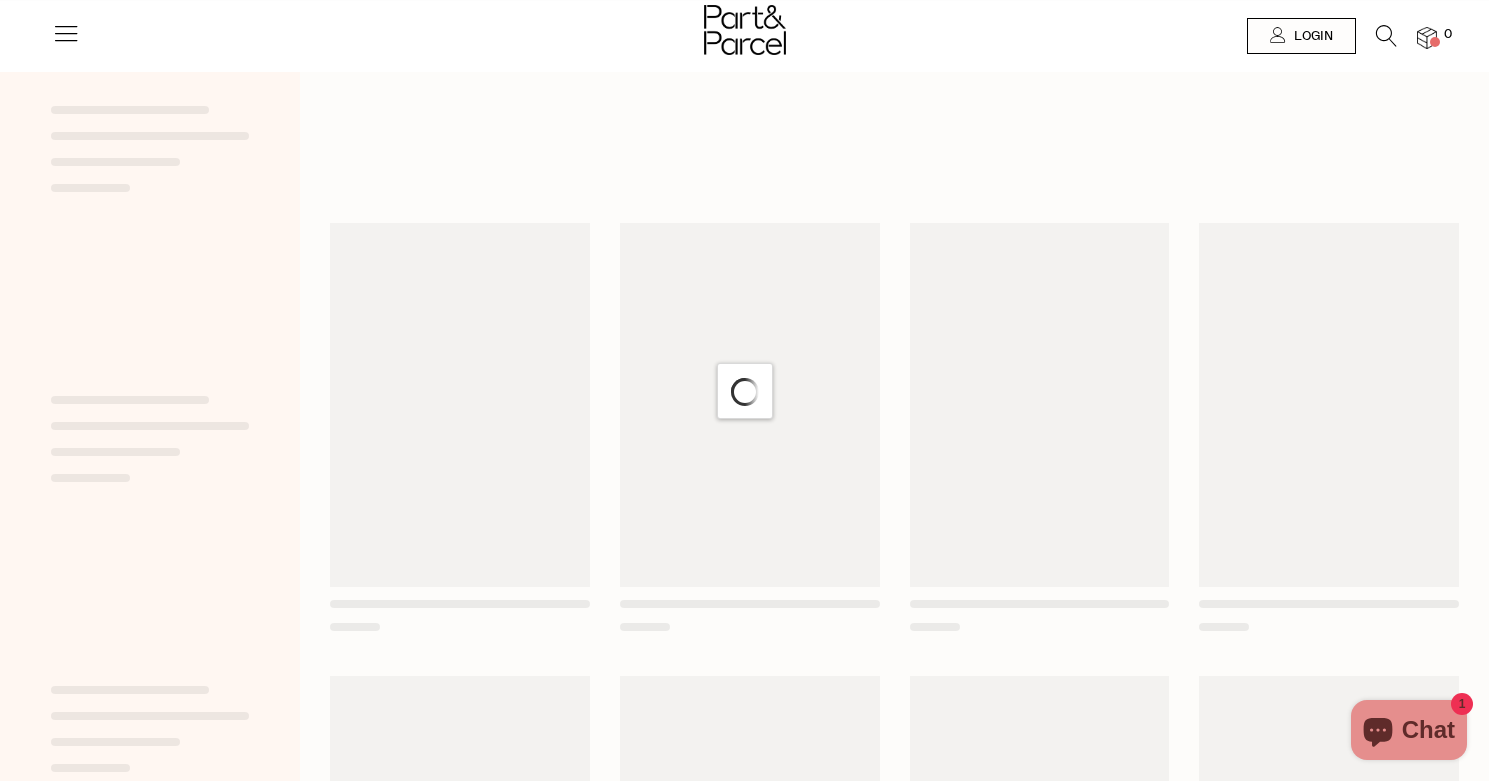 scroll, scrollTop: 0, scrollLeft: 0, axis: both 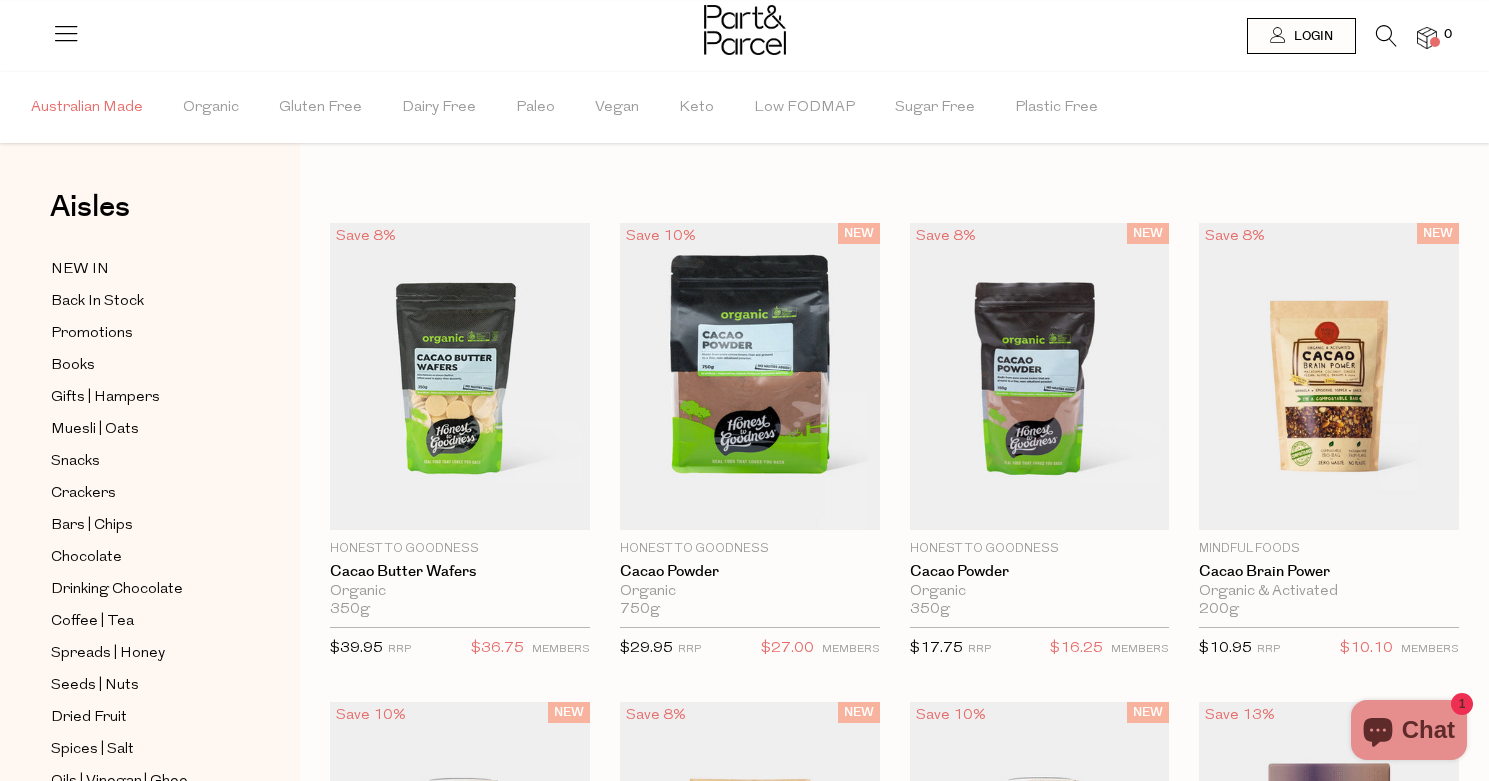 drag, startPoint x: 3, startPoint y: 101, endPoint x: 83, endPoint y: 101, distance: 80 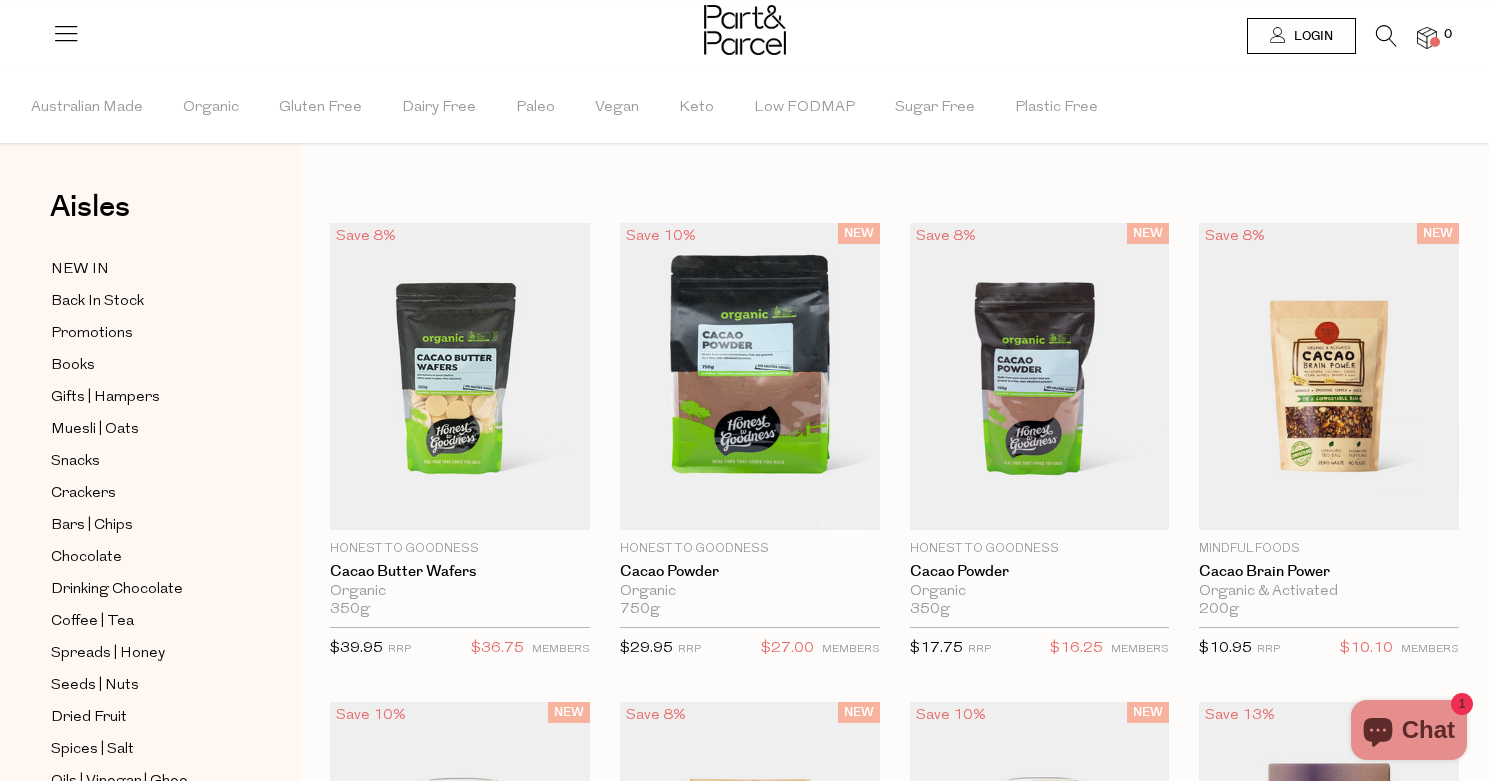 click at bounding box center (744, 32) 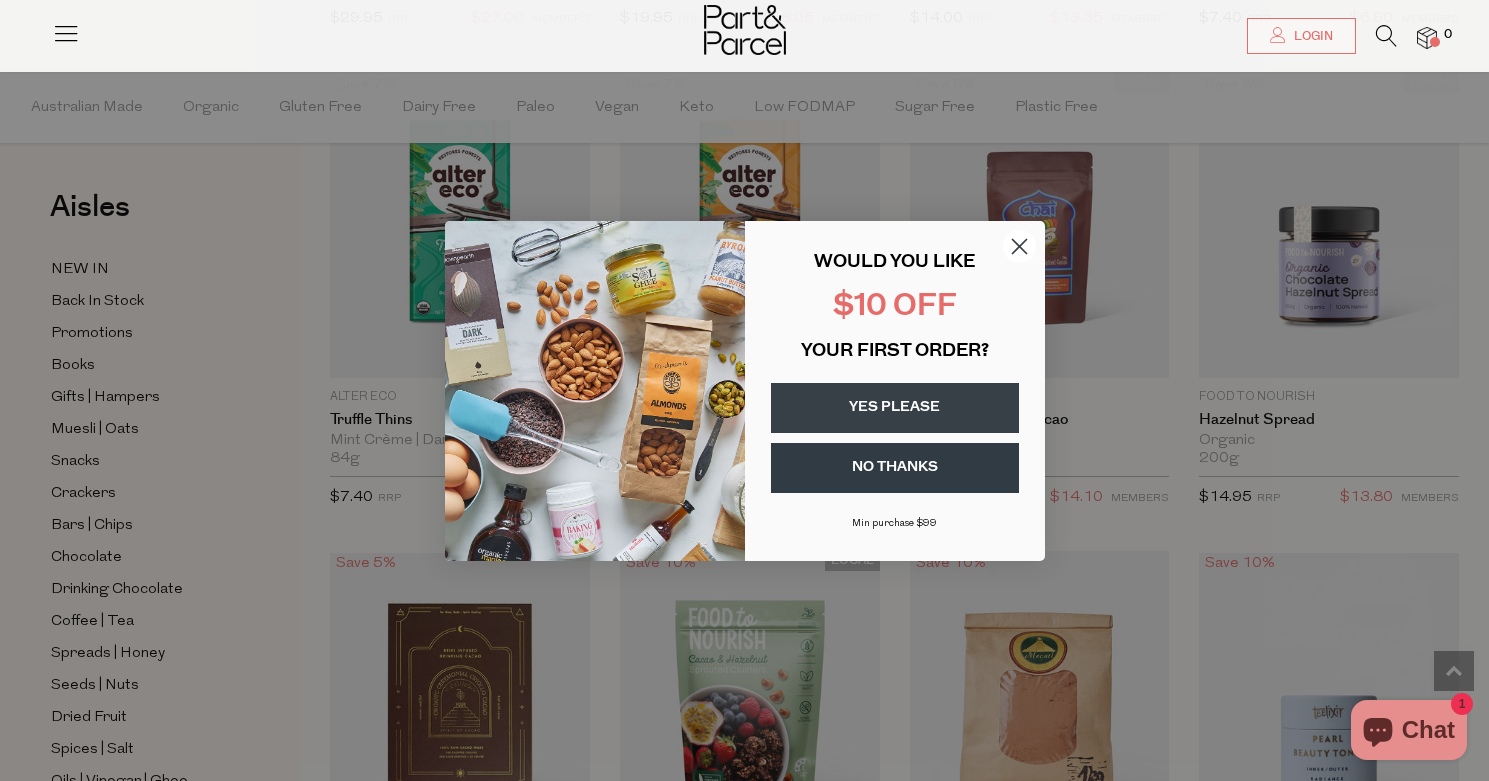 scroll, scrollTop: 2071, scrollLeft: 0, axis: vertical 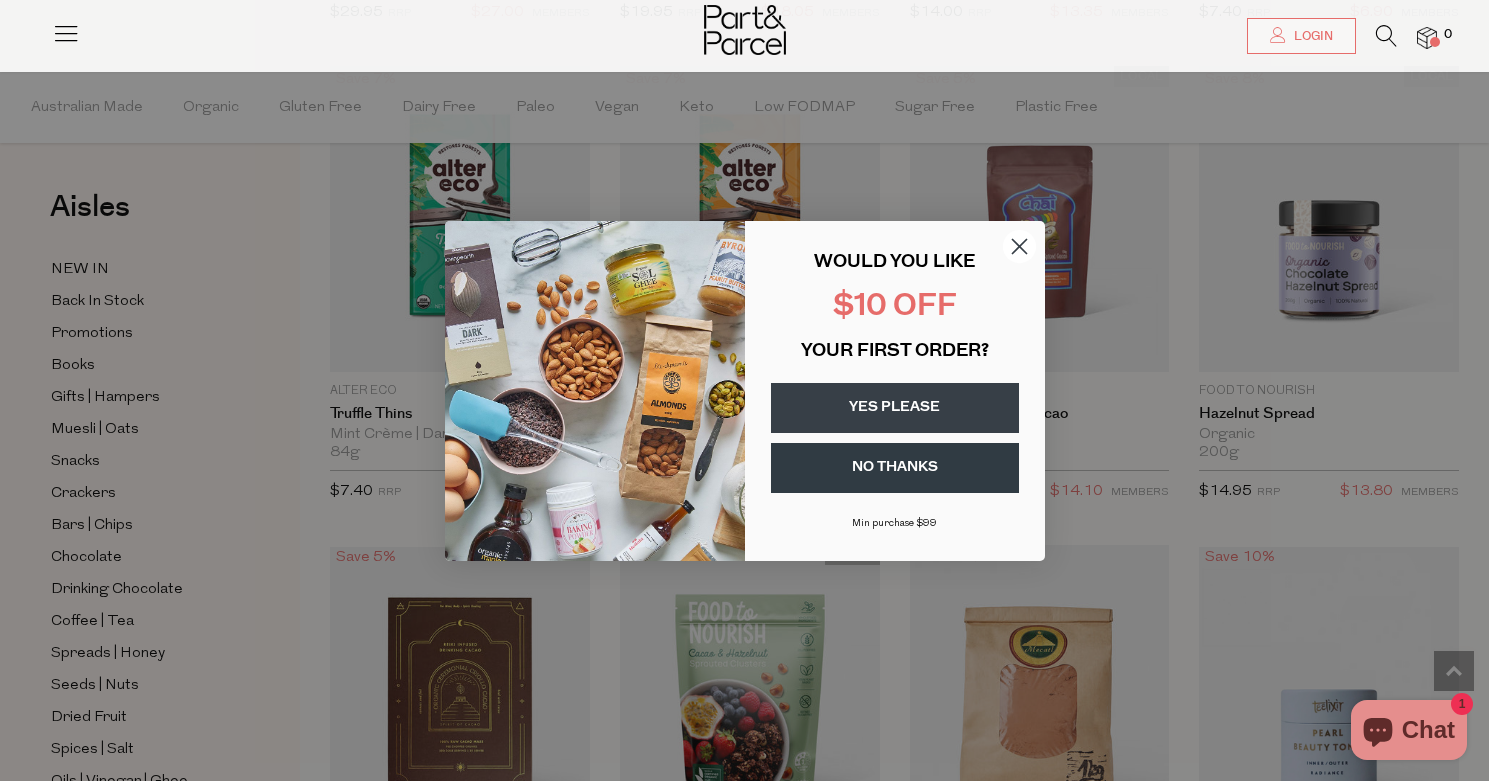 click 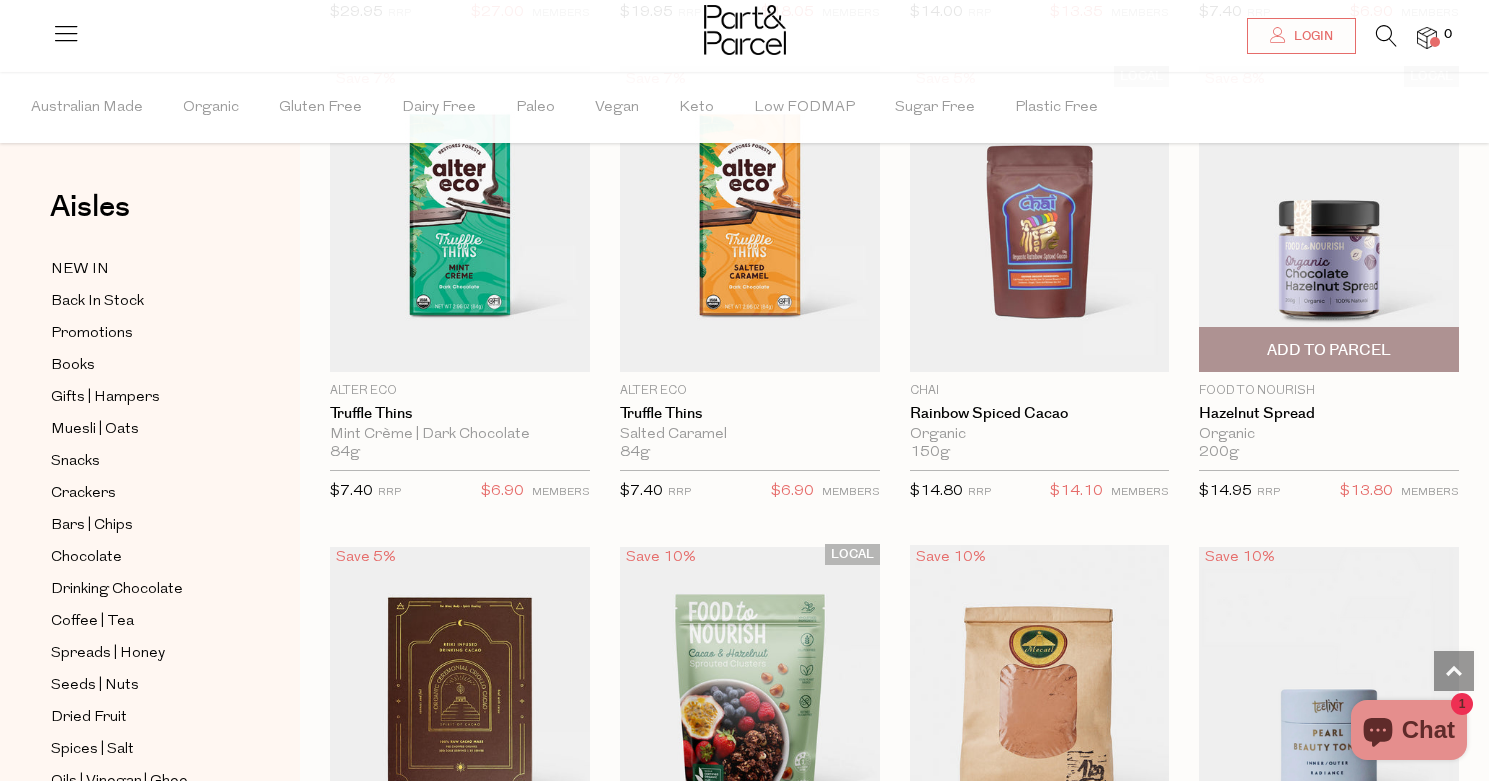 click at bounding box center [1329, 219] 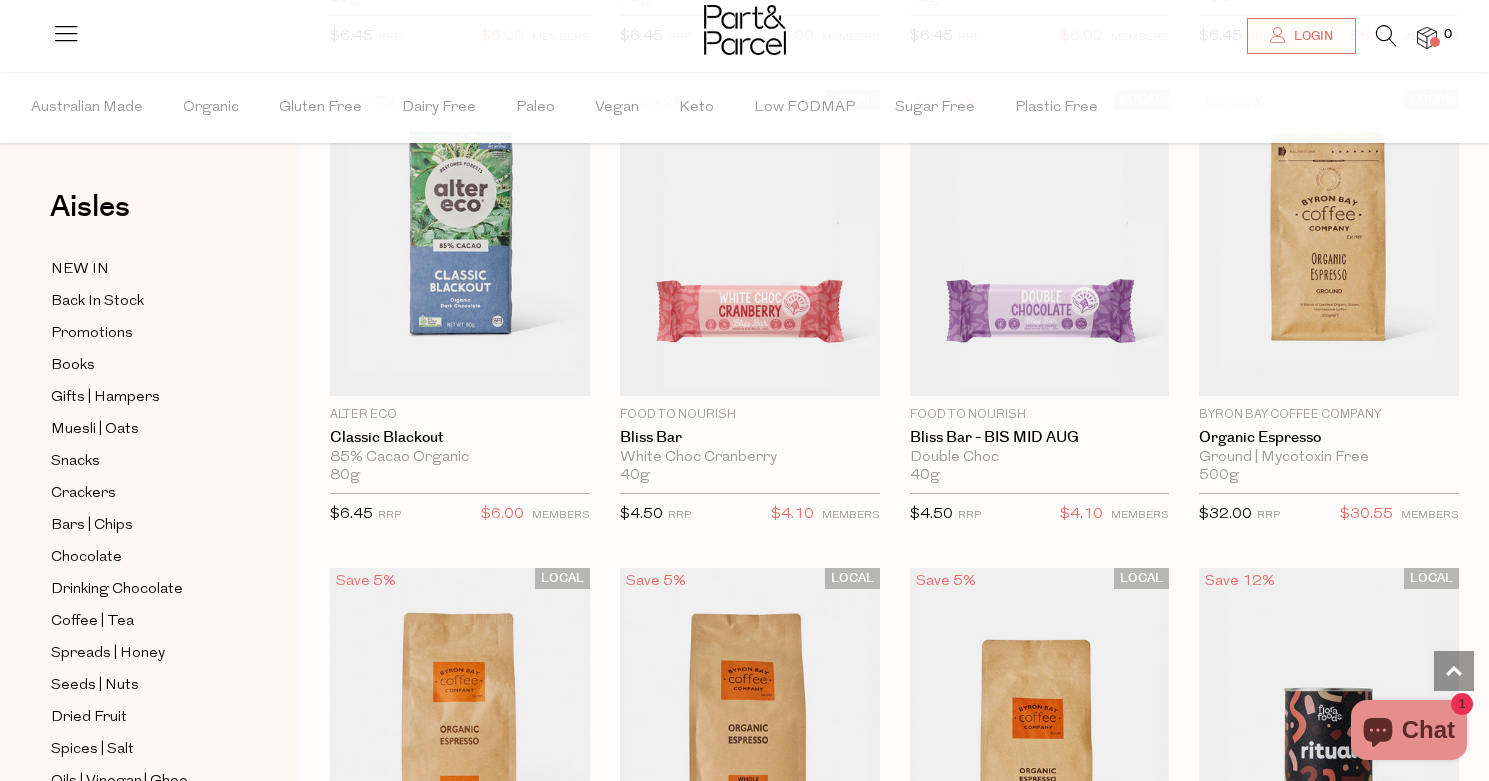 scroll, scrollTop: 5088, scrollLeft: 0, axis: vertical 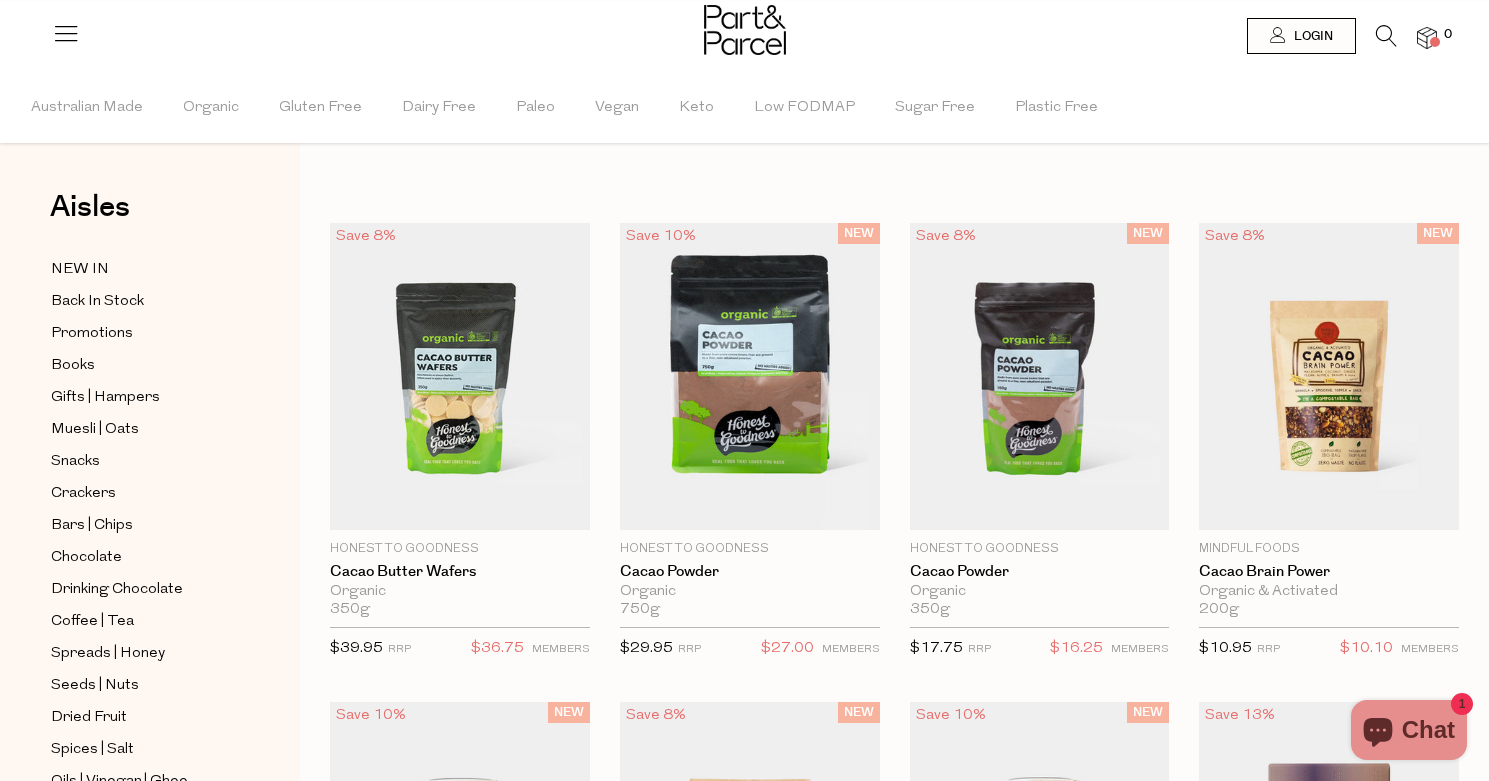 click at bounding box center [1376, 40] 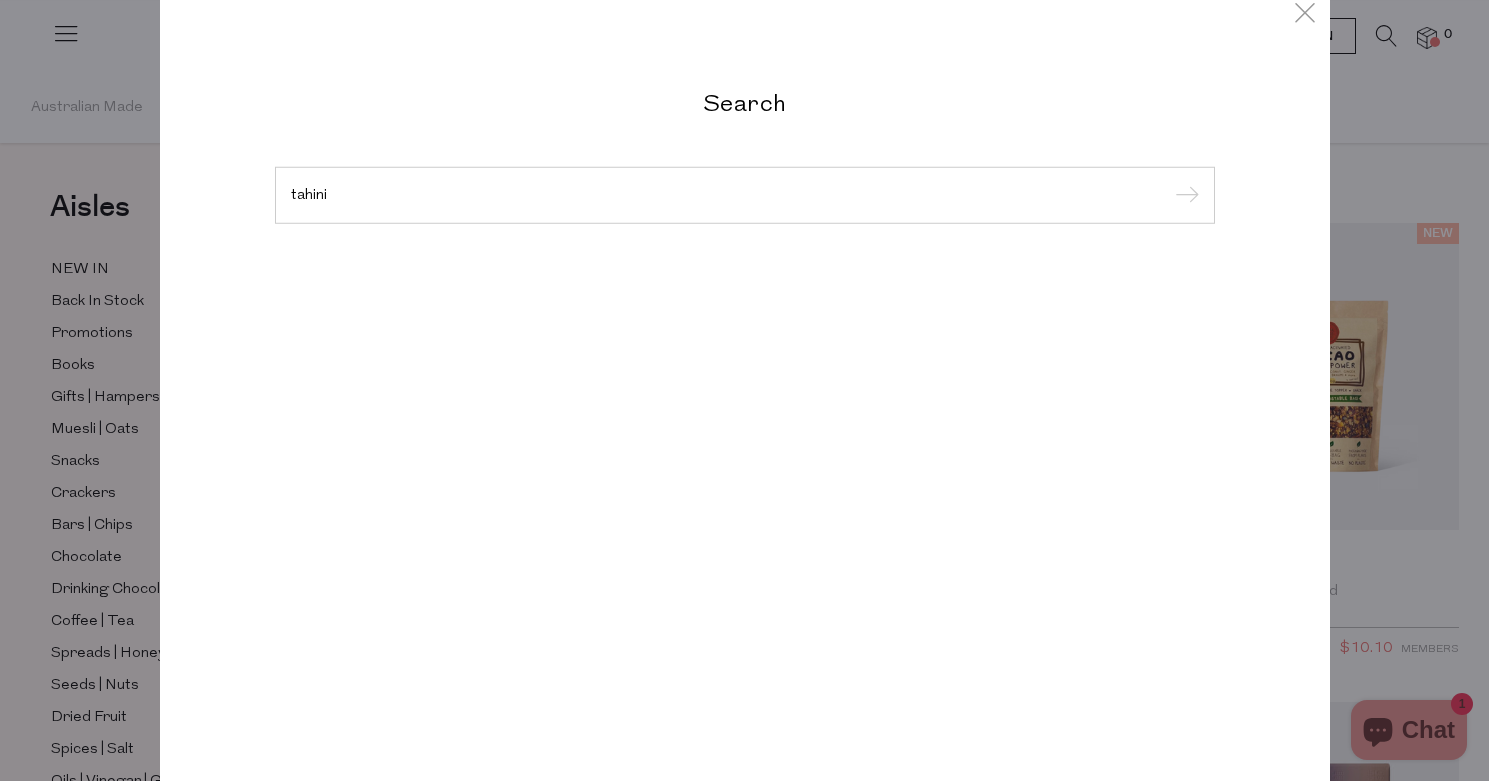 type on "tahini" 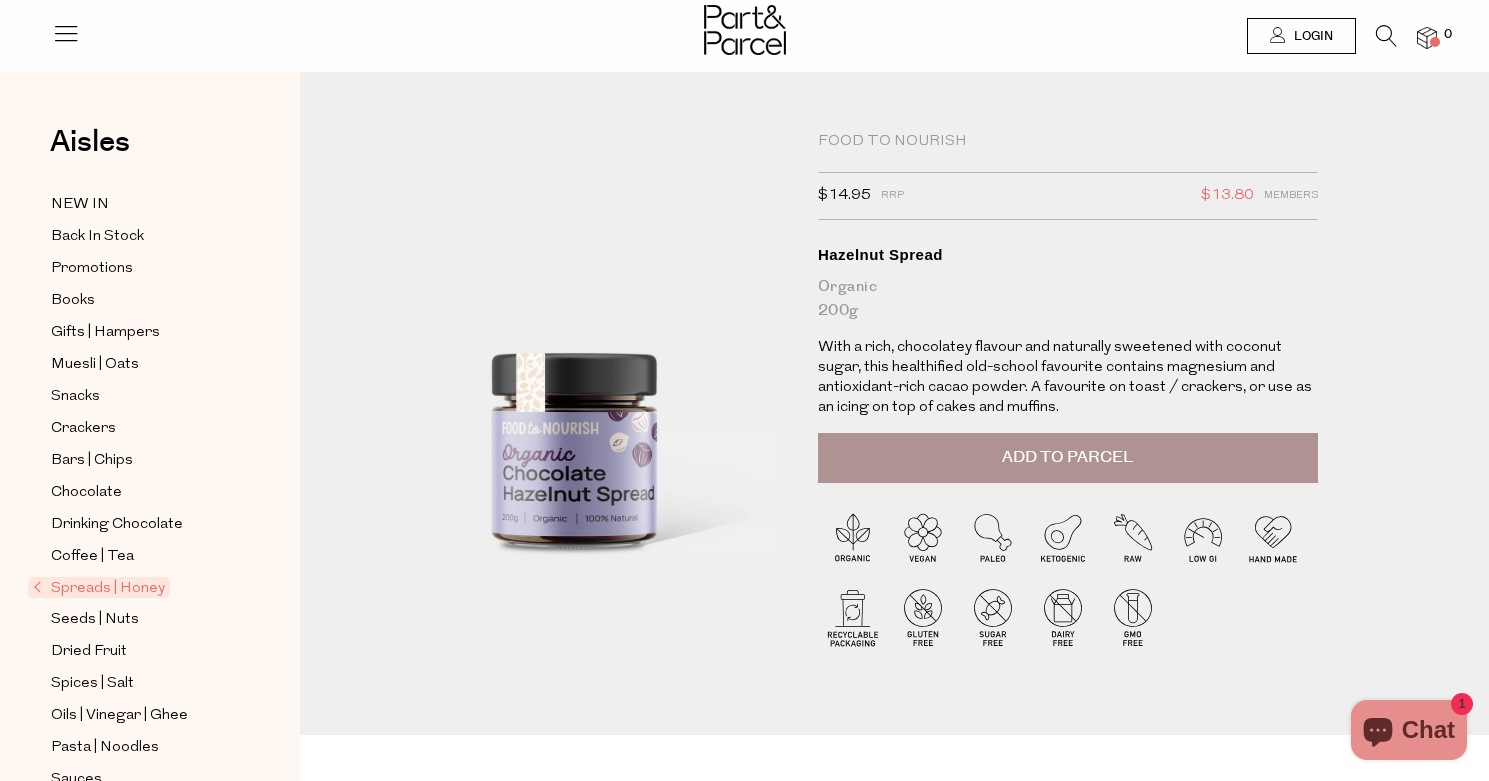 scroll, scrollTop: 0, scrollLeft: 0, axis: both 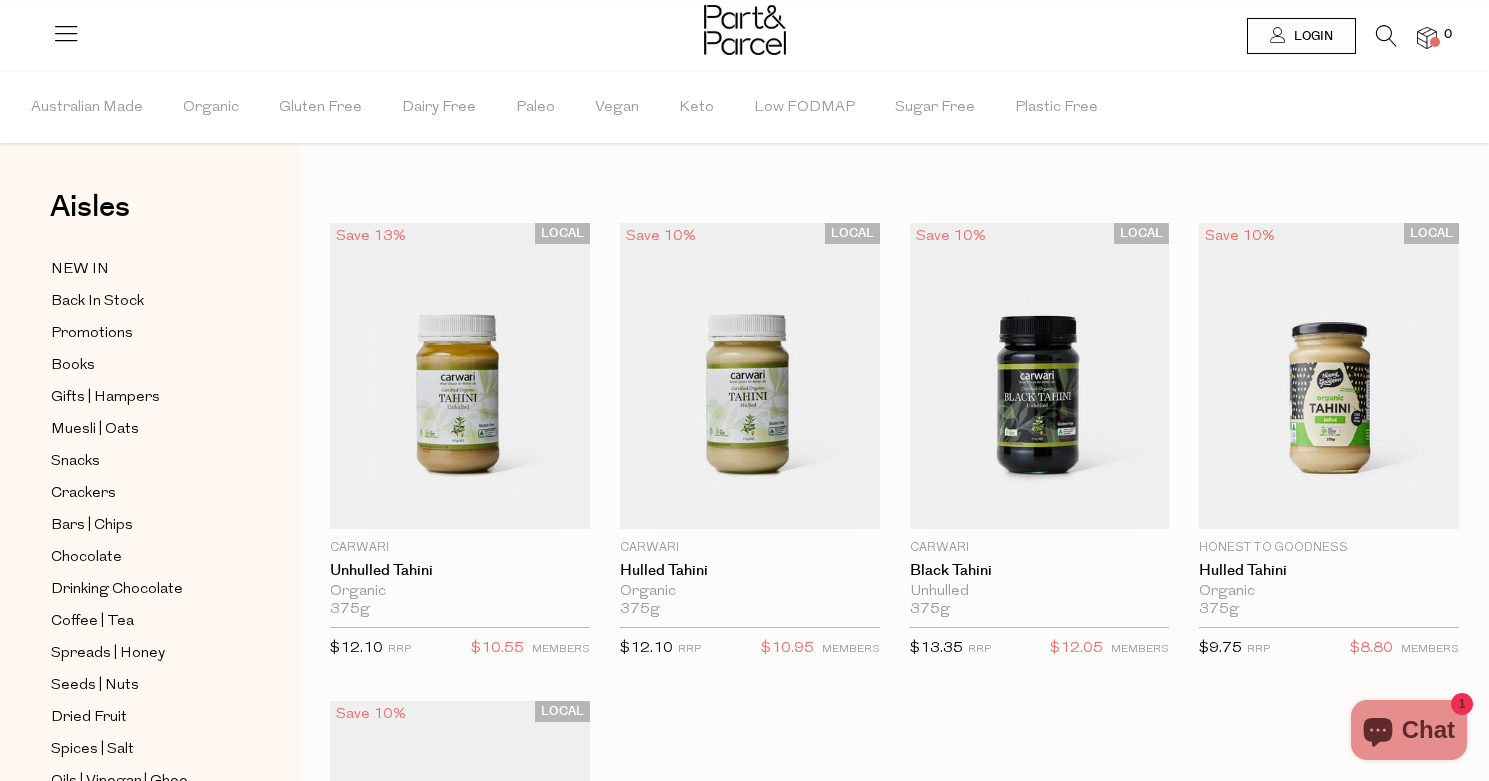 click at bounding box center (1386, 36) 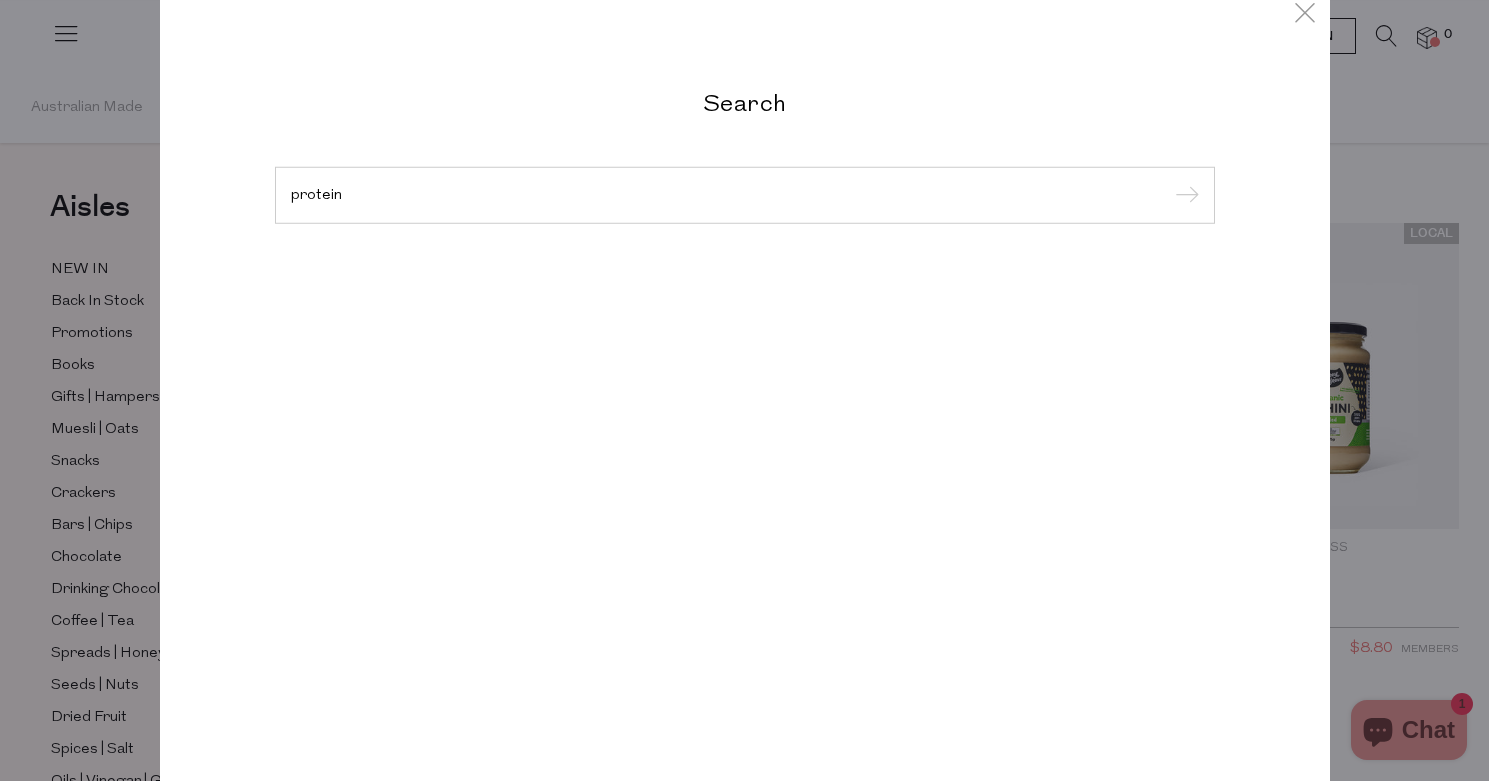 type on "protein" 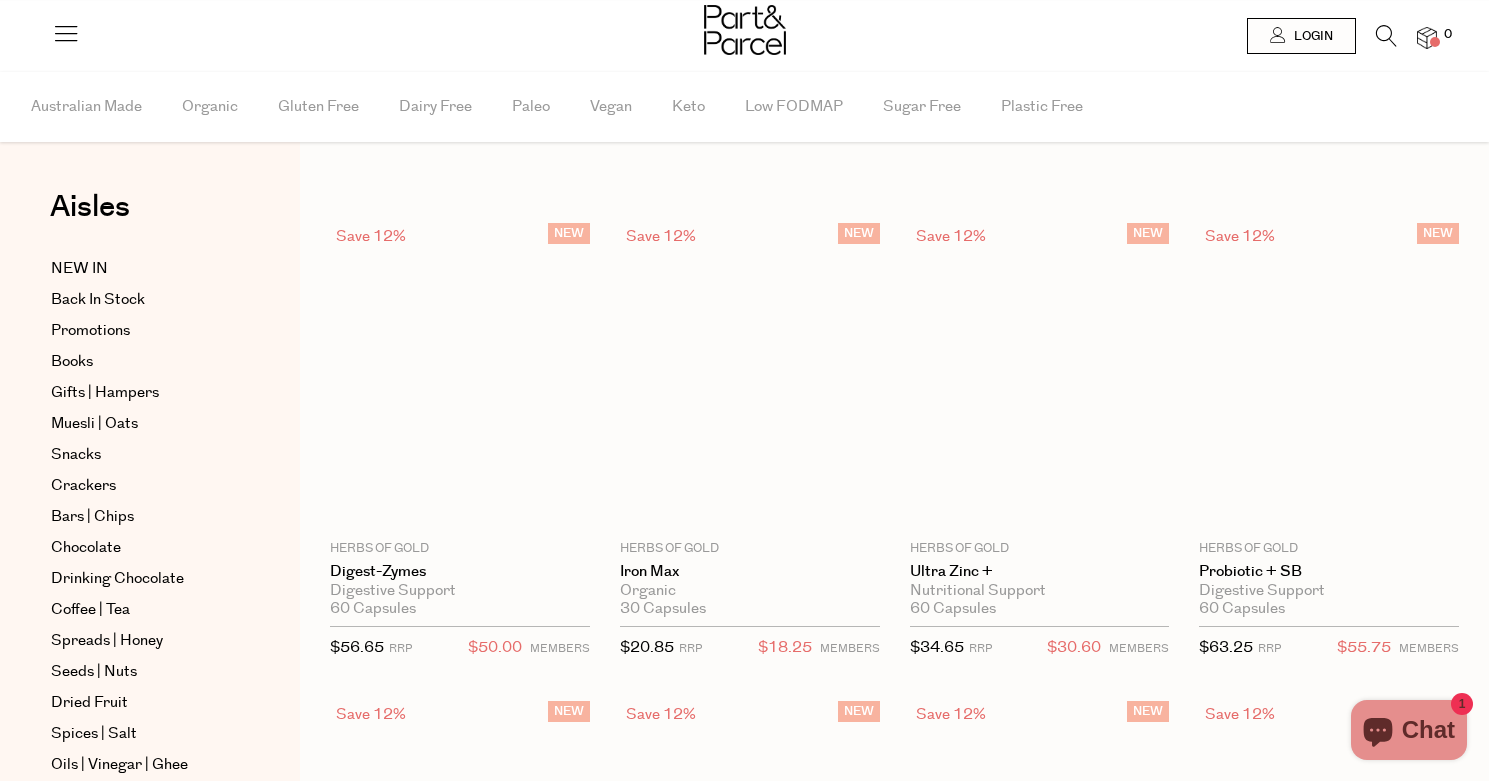 scroll, scrollTop: 0, scrollLeft: 0, axis: both 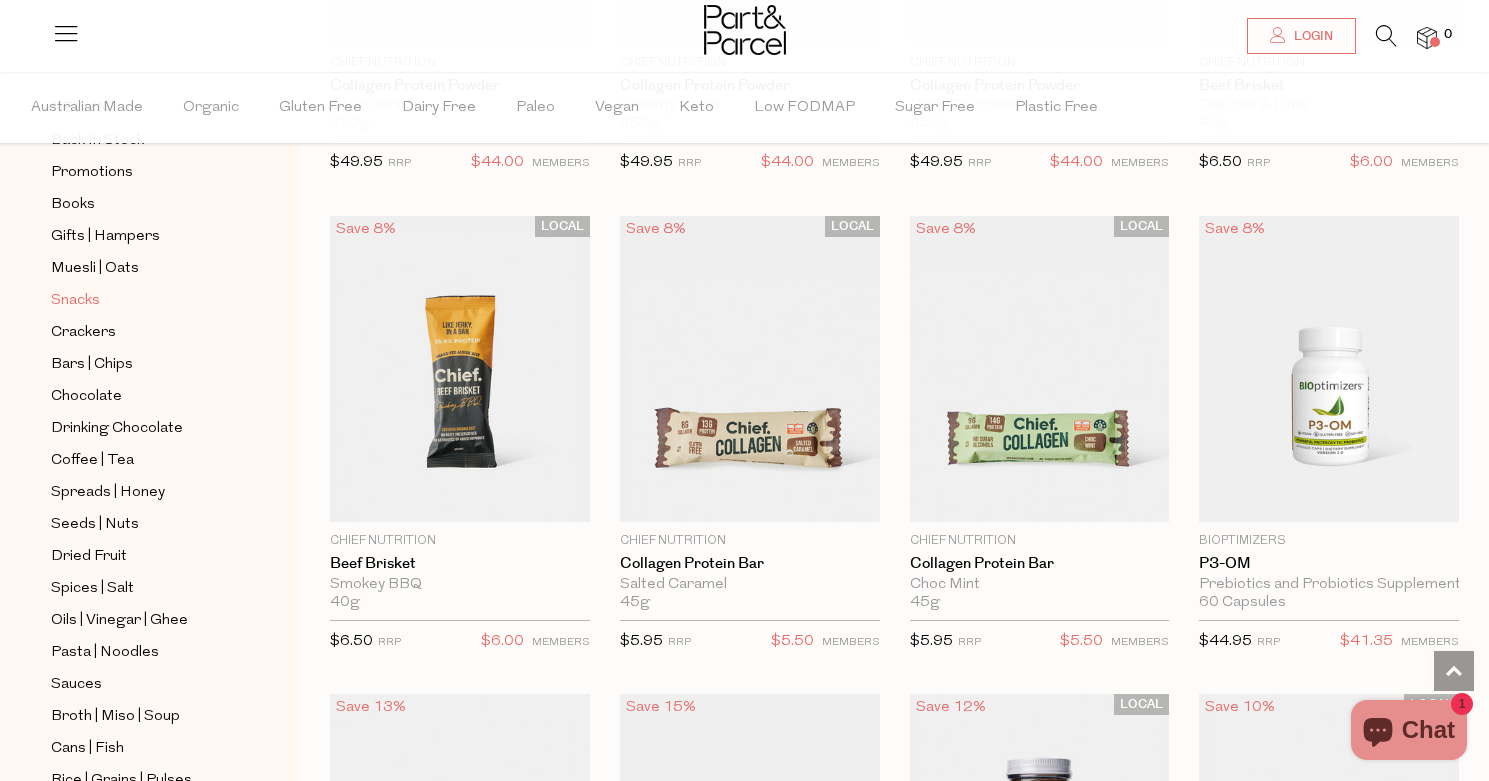 click on "Snacks" at bounding box center (75, 301) 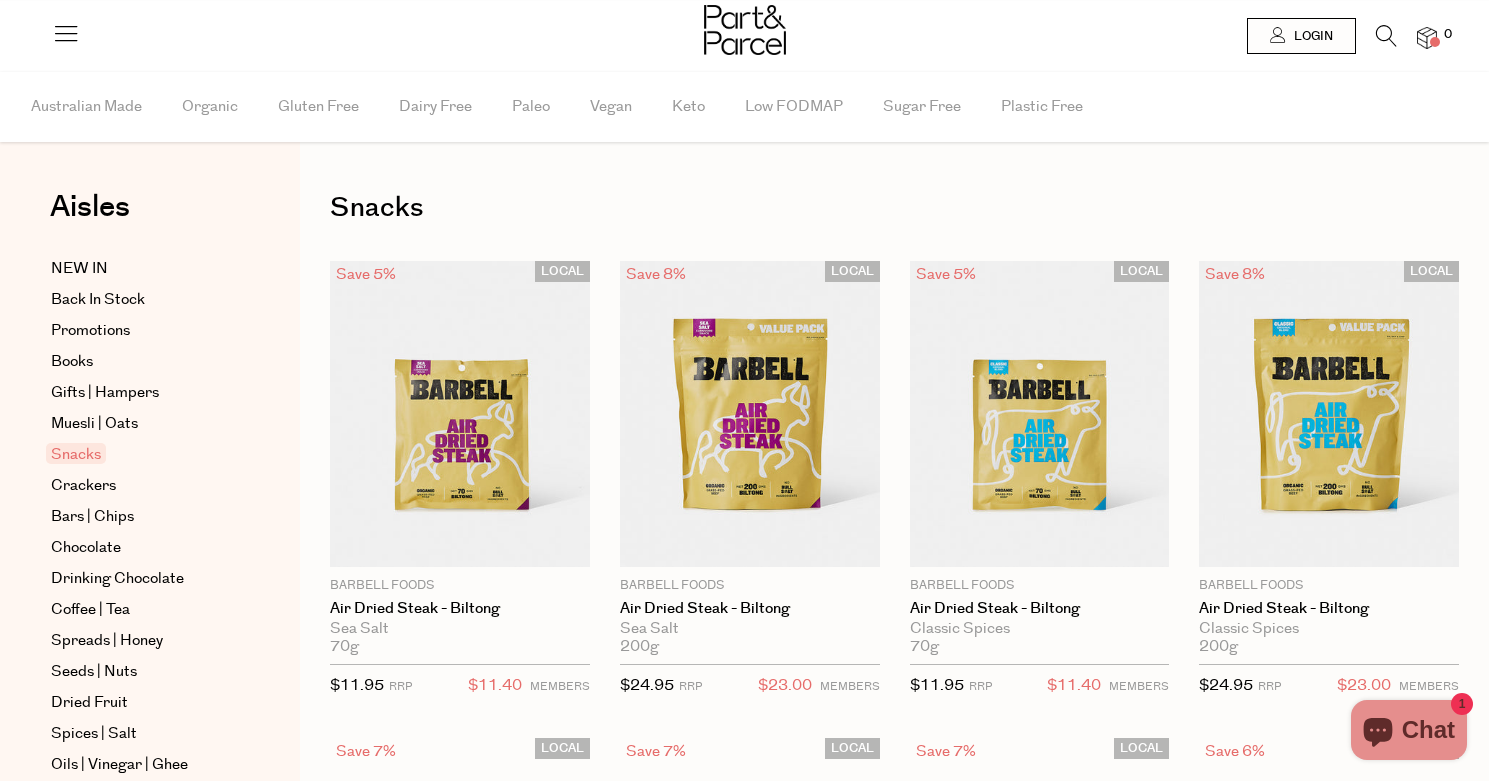 scroll, scrollTop: 0, scrollLeft: 0, axis: both 